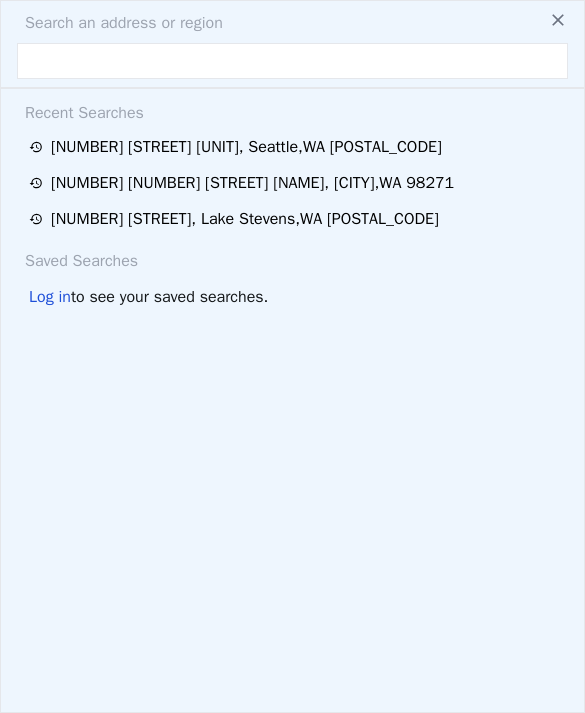 scroll, scrollTop: 0, scrollLeft: 0, axis: both 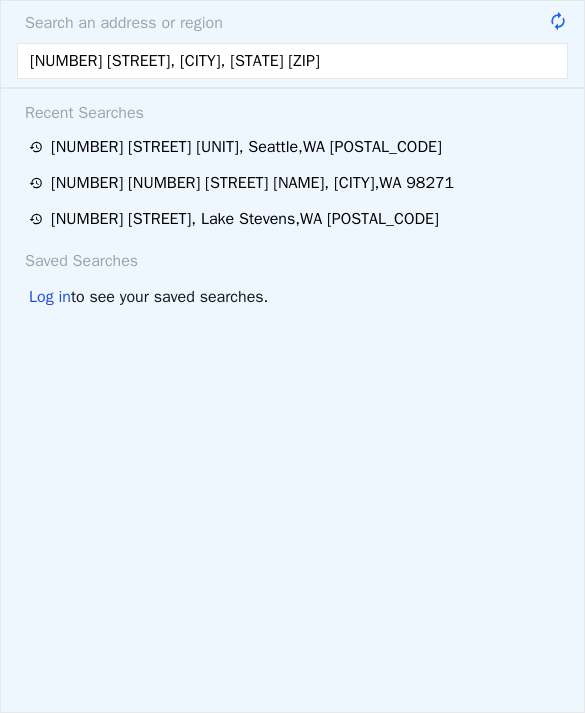 type on "[NUMBER] [STREET], [CITY], [STATE] [POSTAL_CODE]" 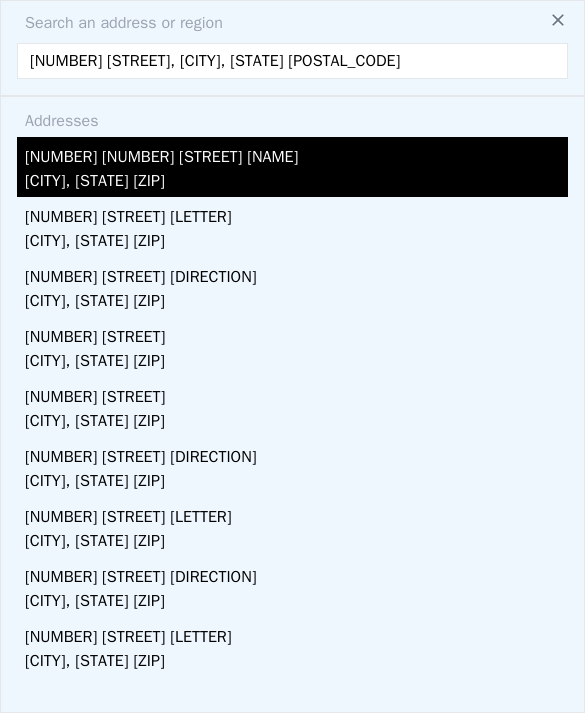 click on "[CITY], [STATE] [ZIP]" at bounding box center (296, 183) 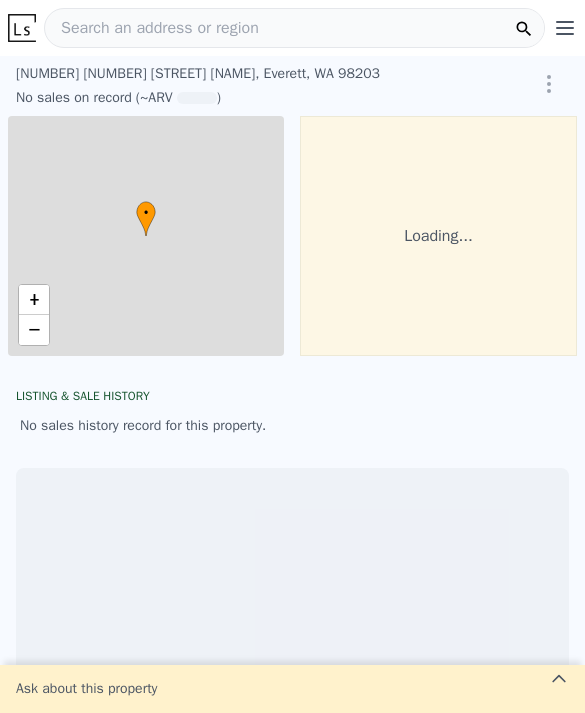 scroll, scrollTop: 0, scrollLeft: 0, axis: both 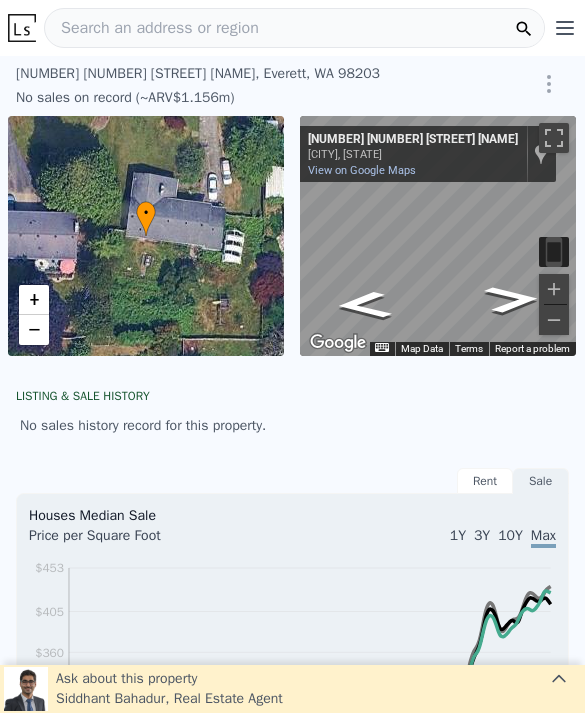 click on "Search an address or region" at bounding box center [294, 28] 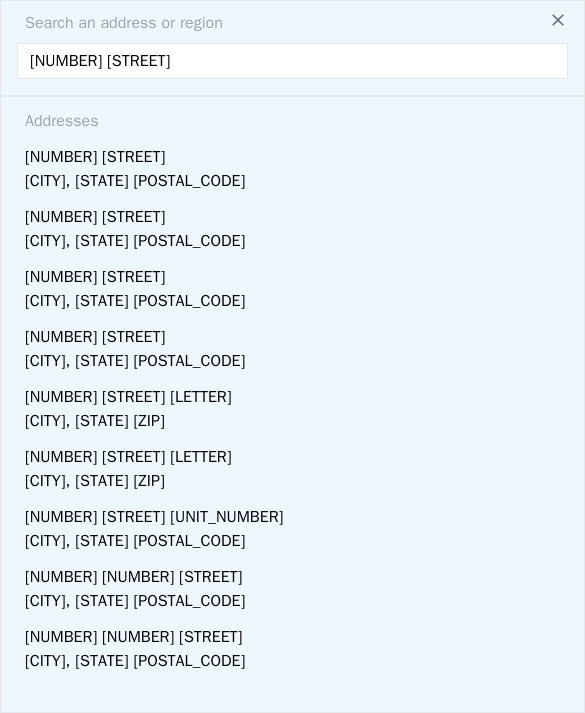 type on "[NUMBER] [STREET] [LETTER]" 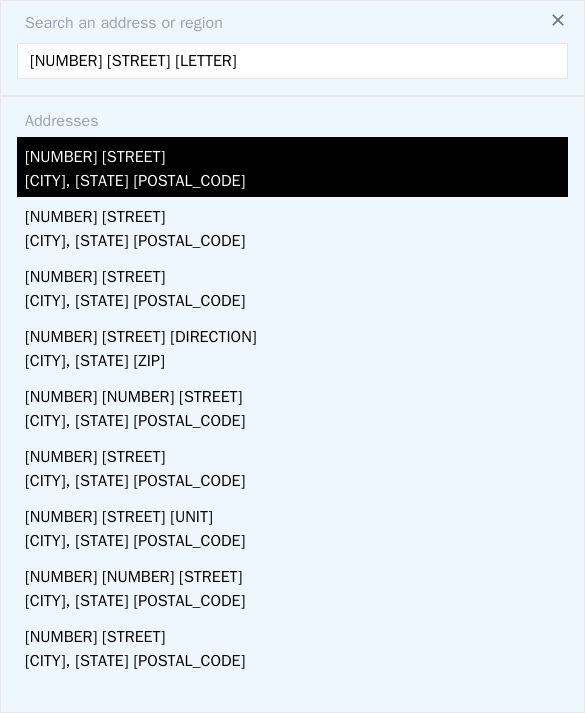 click on "[CITY], [STATE] [POSTAL_CODE]" at bounding box center [296, 183] 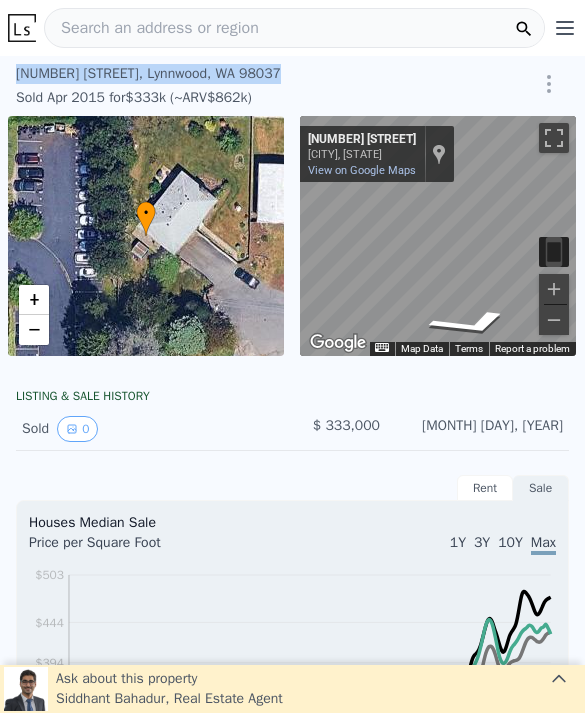 copy on "[NUMBER] [STREET] ,   [CITY] ,   [STATE]   [POSTAL_CODE]" 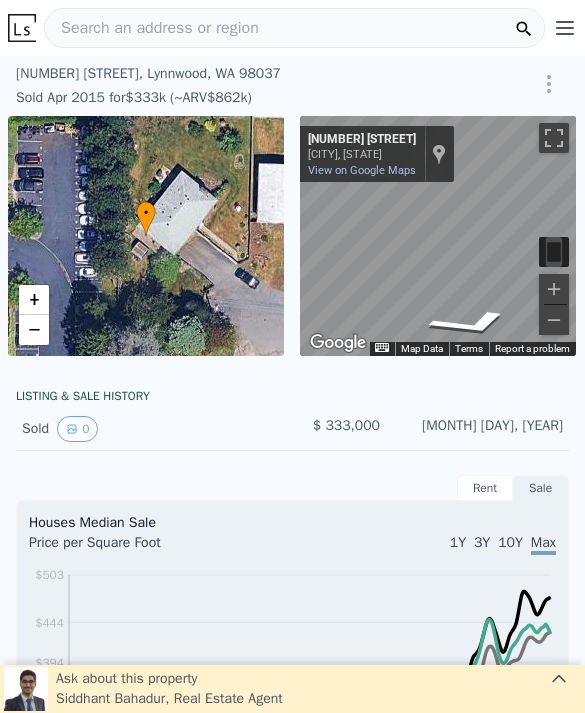 click on "Search an address or region" at bounding box center [294, 28] 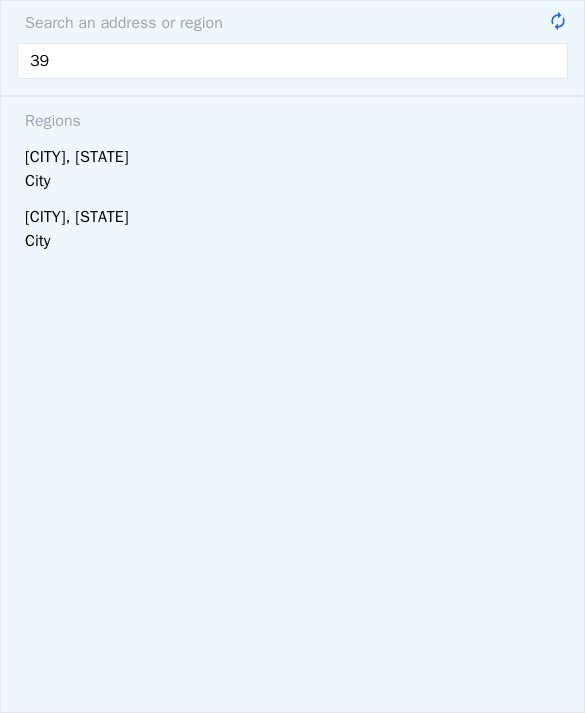 type on "3" 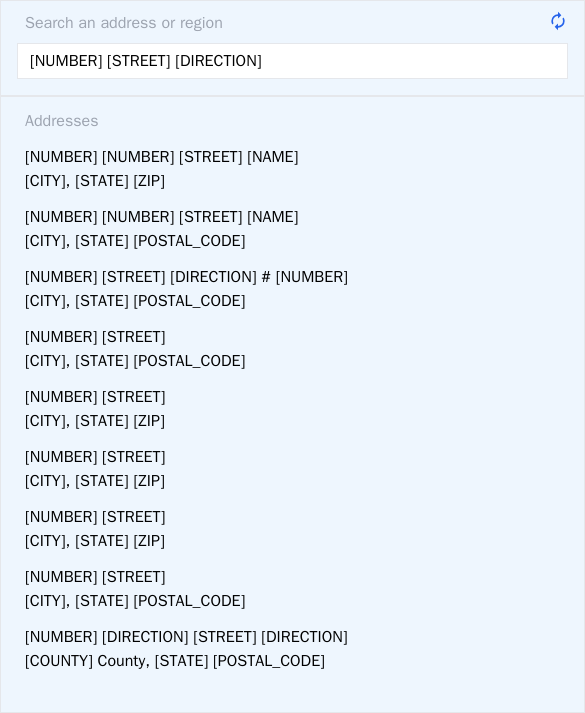 type on "[NUMBER] [STREET] [DIRECTION]" 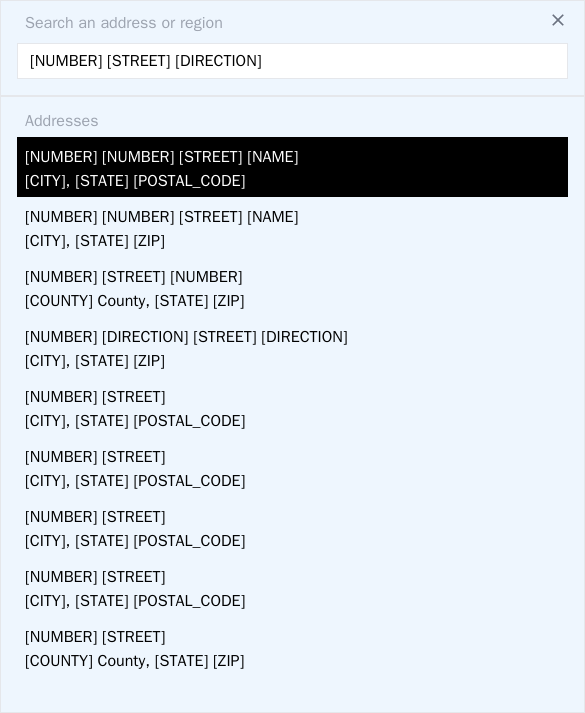click on "[CITY], [STATE] [POSTAL_CODE]" at bounding box center [296, 183] 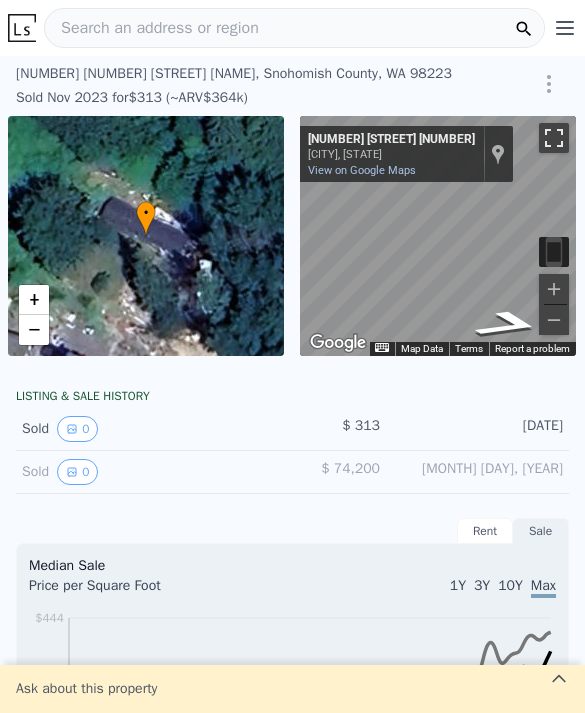 click at bounding box center [554, 138] 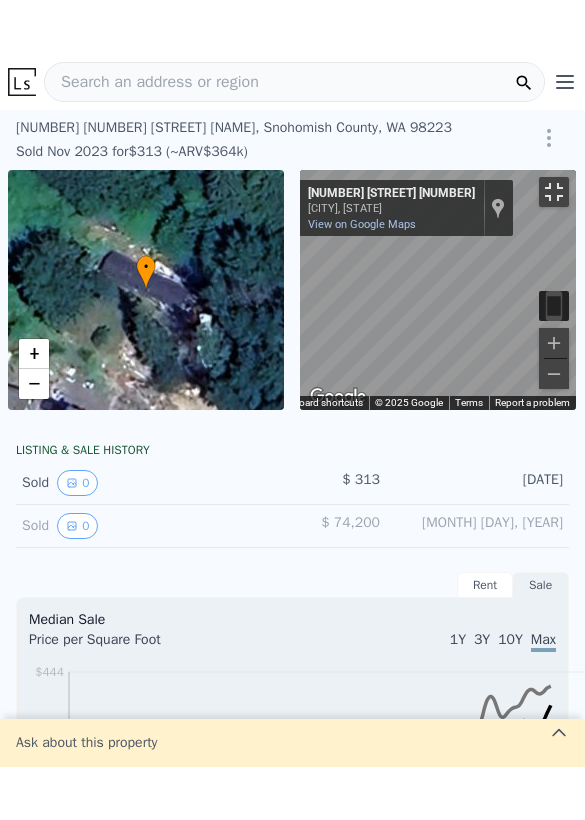 scroll, scrollTop: 124, scrollLeft: 88, axis: both 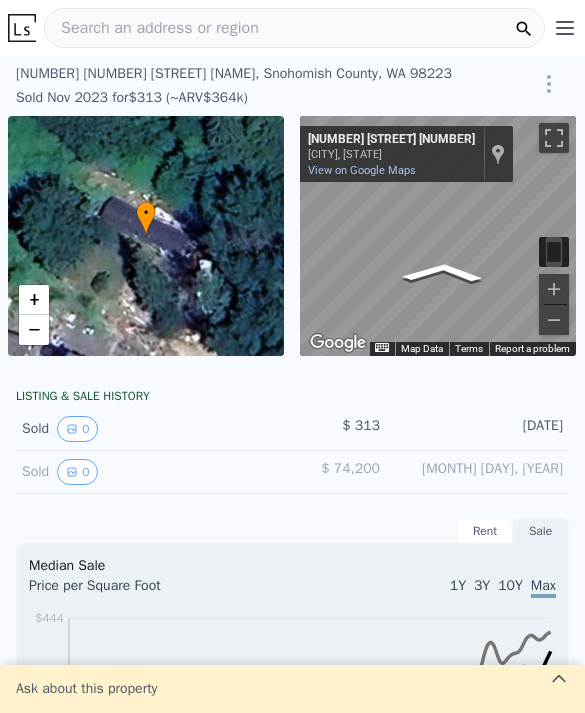 click on "$ 313" at bounding box center [361, 425] 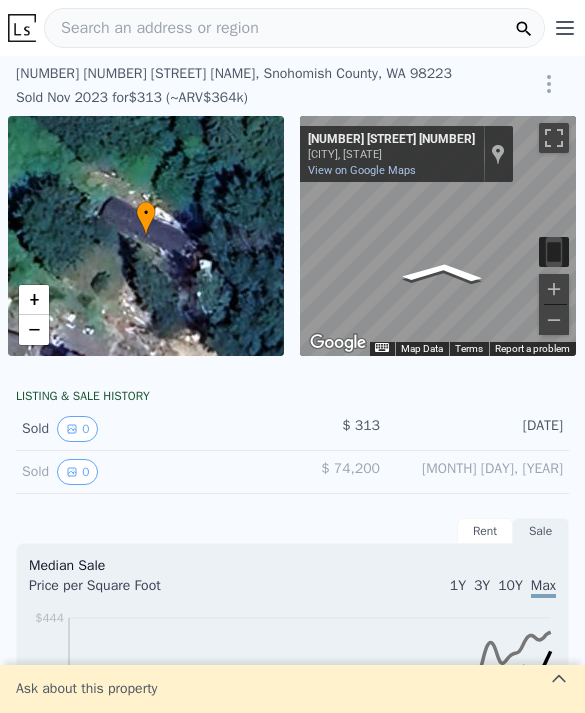 click on "Search an address or region" at bounding box center [294, 28] 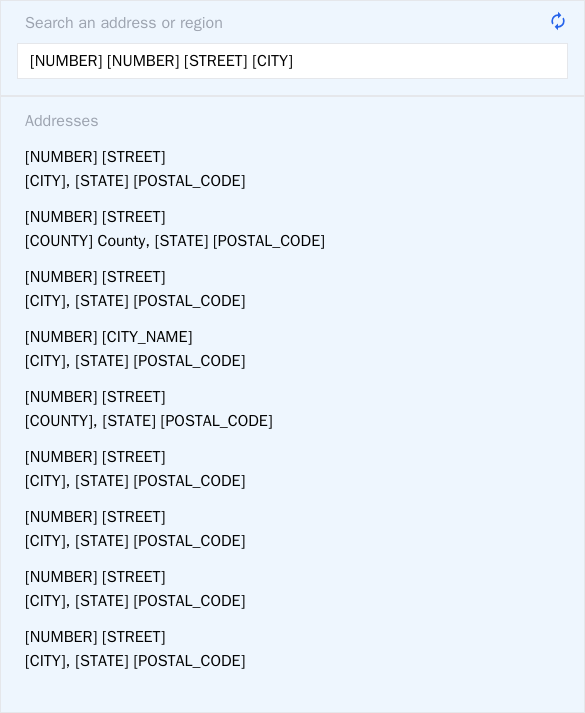 type on "[NUMBER] [STREET] [CITY]" 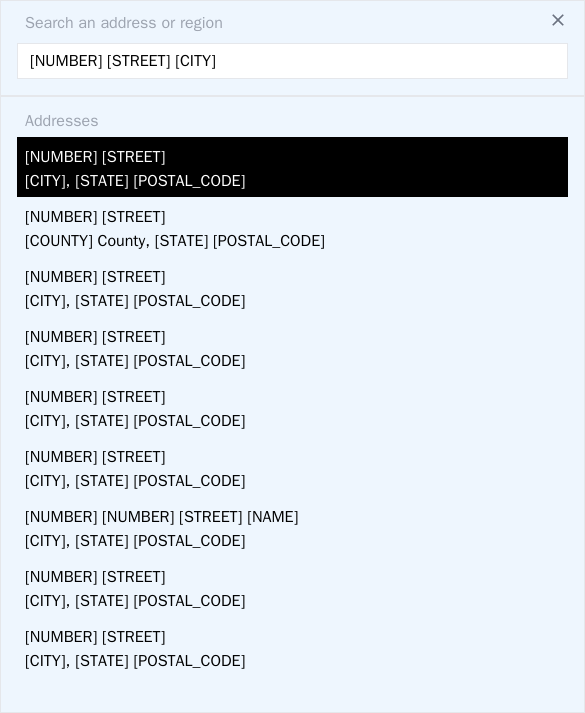 click on "[CITY], [STATE] [POSTAL_CODE]" at bounding box center (296, 183) 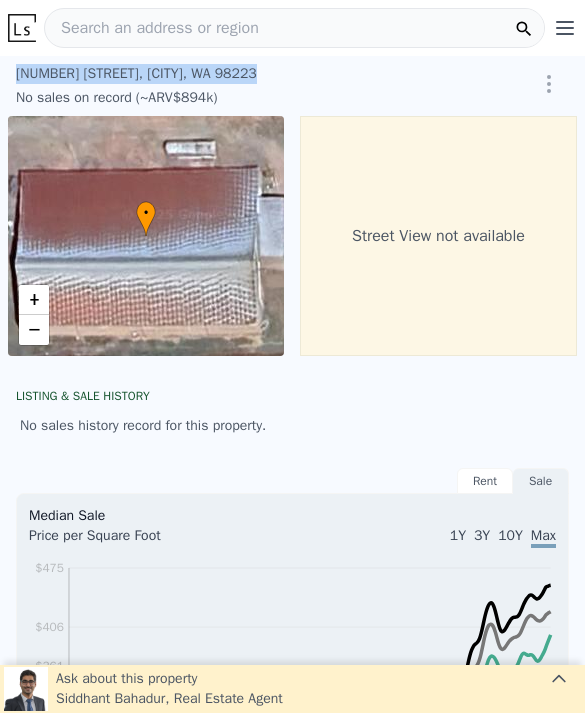 copy on "[NUMBER] [STREET], [CITY], [STATE] [POSTAL_CODE]" 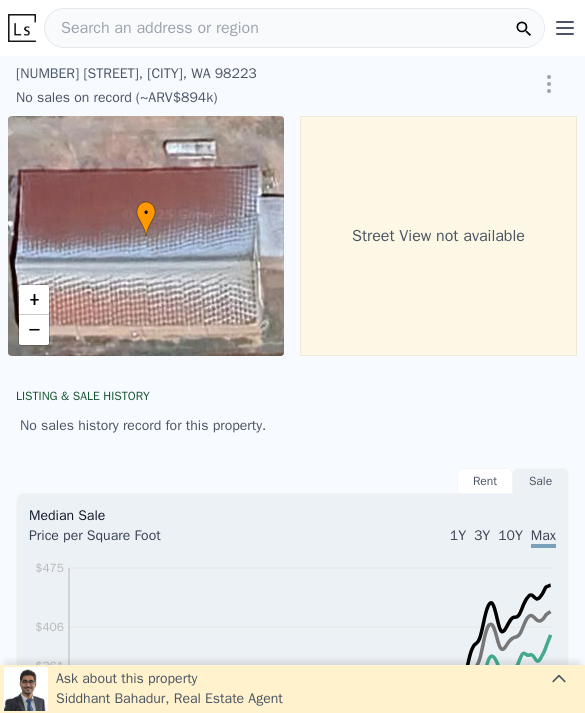 click on "Search an address or region" at bounding box center [152, 28] 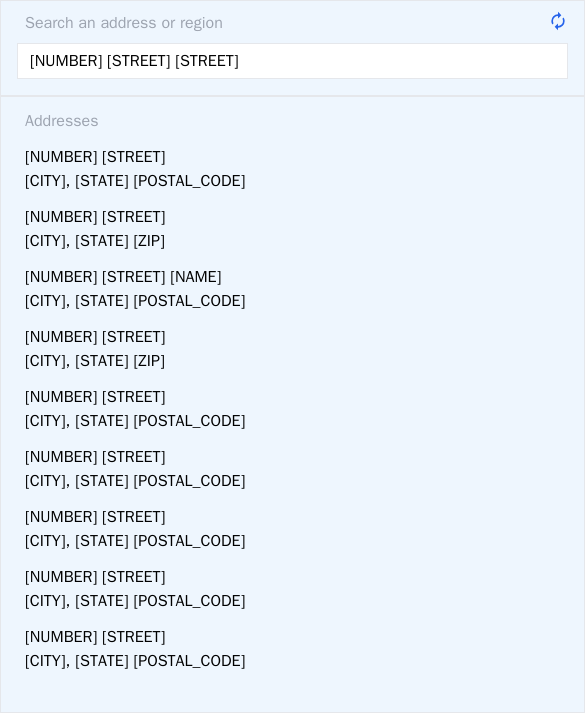 type on "[NUMBER] [STREET] [STREET]" 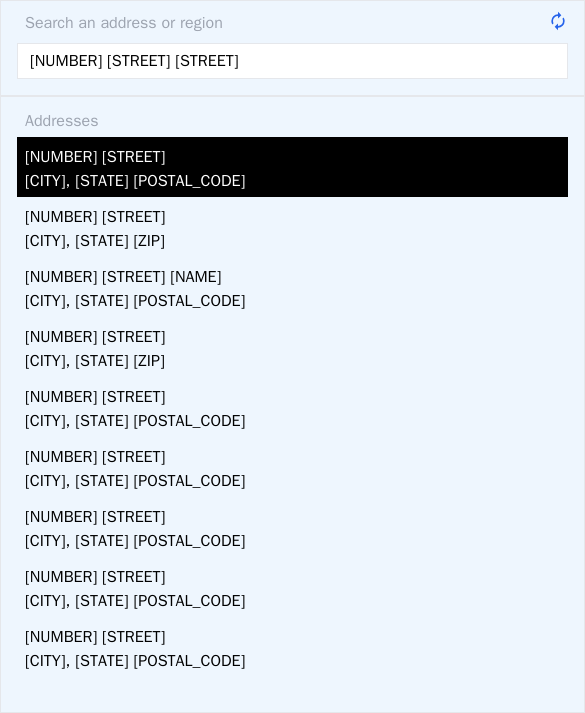 click on "[NUMBER] [STREET]" at bounding box center (296, 153) 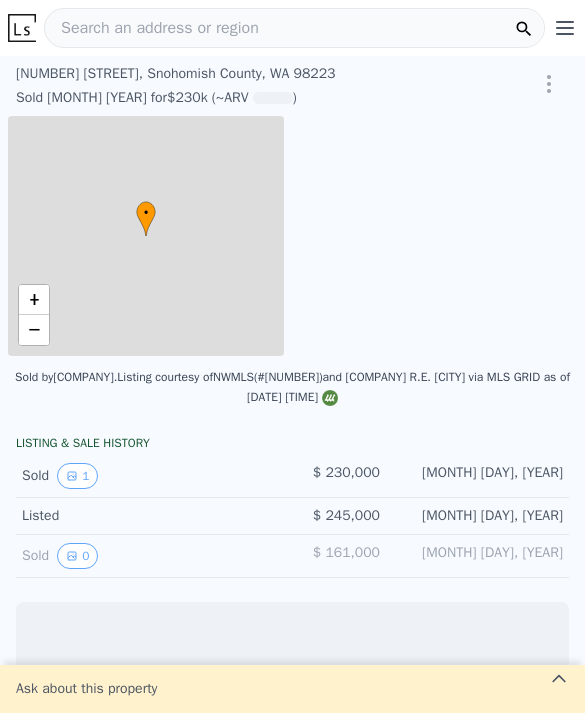 scroll, scrollTop: 0, scrollLeft: 8, axis: horizontal 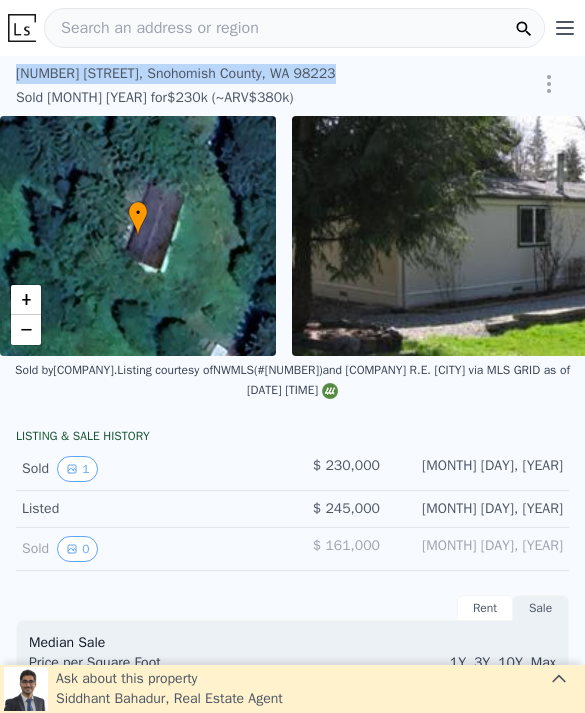 copy on "[NUMBER] [STREET] ,   [COUNTY] ,   [STATE]   [POSTAL_CODE]" 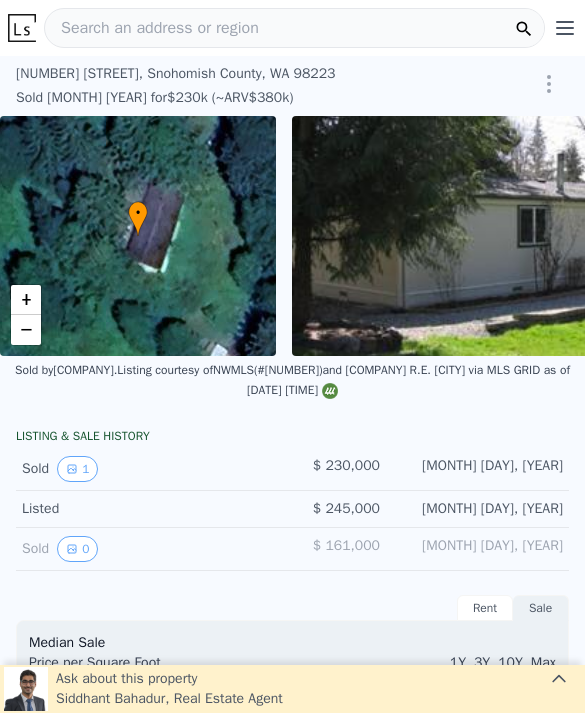 click on "Search an address or region" at bounding box center [152, 28] 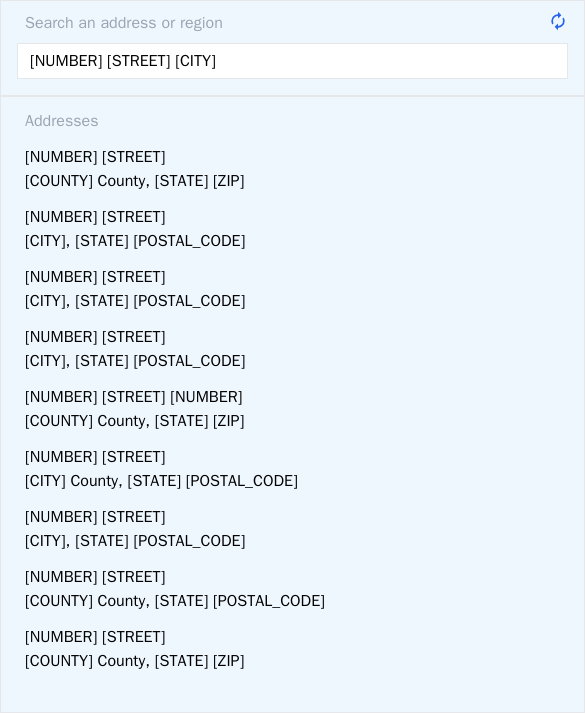 type on "[NUMBER] [STREET] [CITY_NAME]" 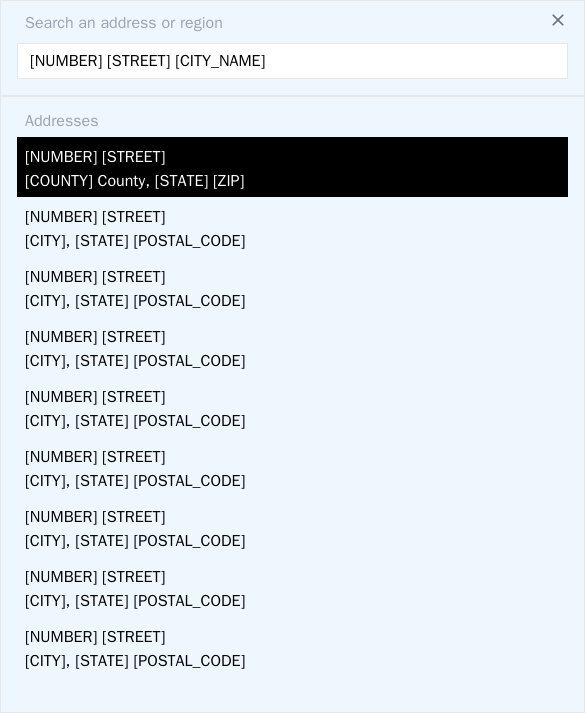 click on "[COUNTY] County, [STATE] [ZIP]" at bounding box center [296, 183] 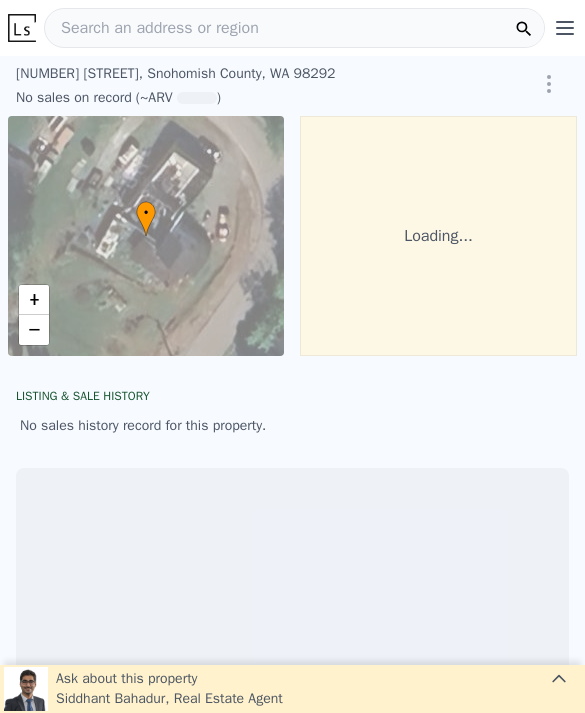 scroll, scrollTop: 0, scrollLeft: 0, axis: both 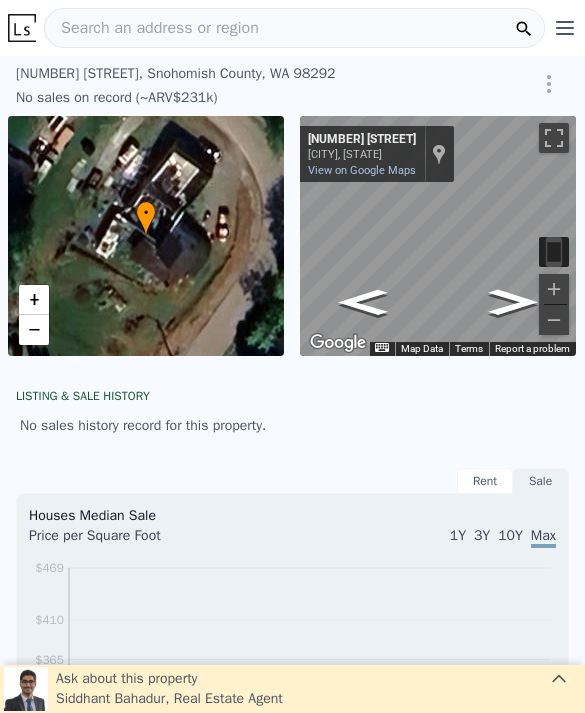 click on "Search an address or region" at bounding box center (294, 28) 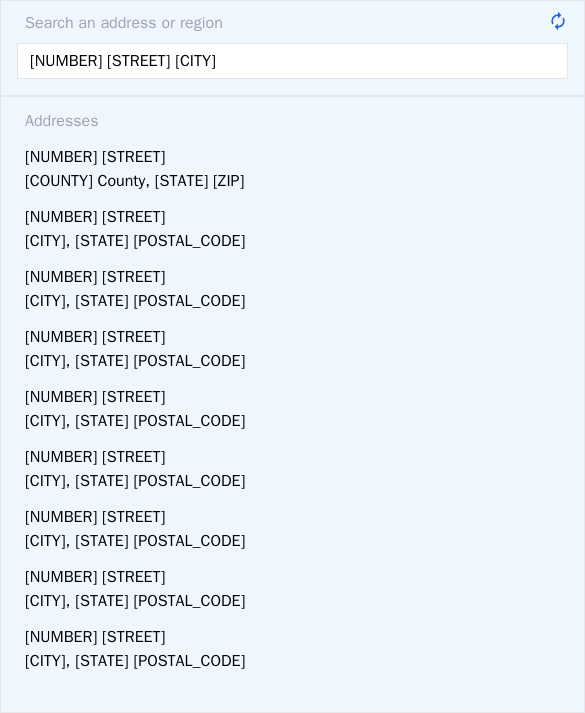type on "[NUMBER] [STREET] [CITY_NAME]" 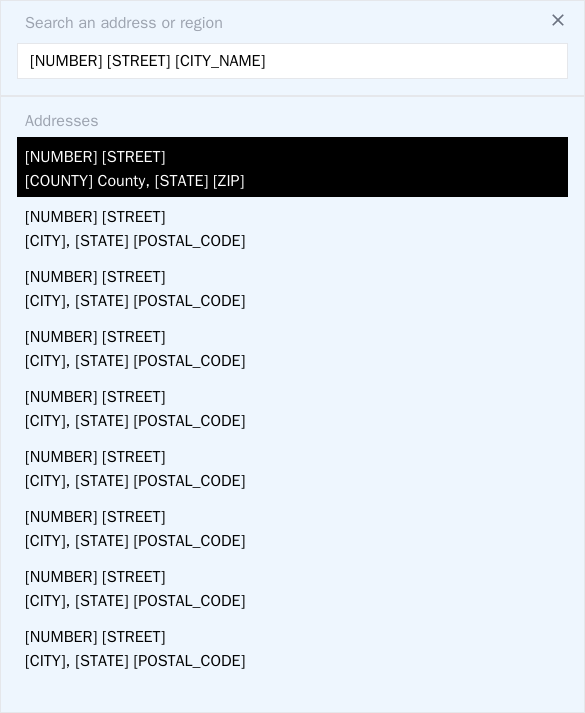 click on "[COUNTY] County, [STATE] [ZIP]" at bounding box center (296, 183) 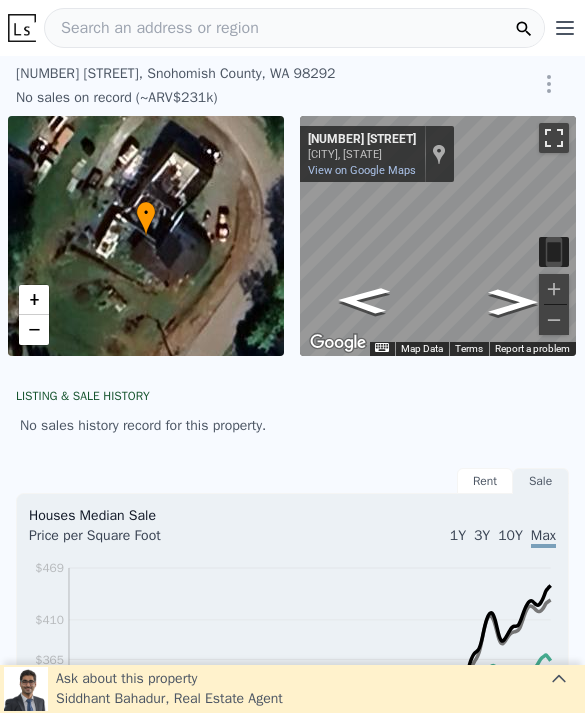click at bounding box center [554, 138] 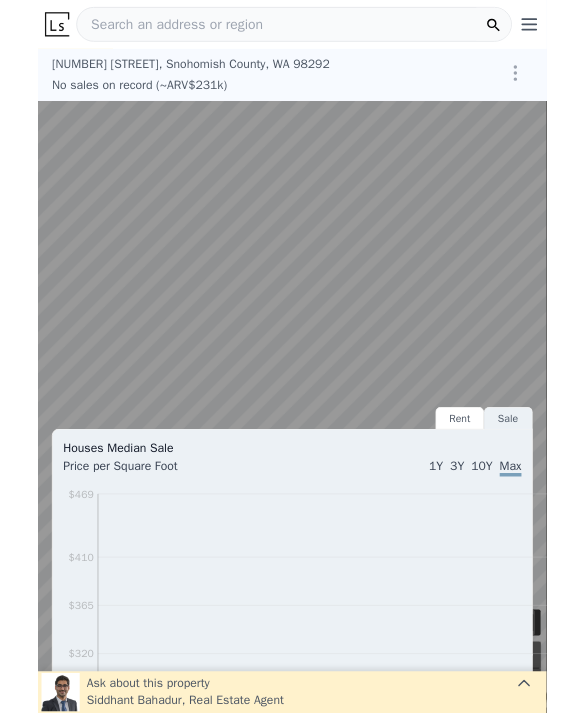 scroll, scrollTop: 0, scrollLeft: 0, axis: both 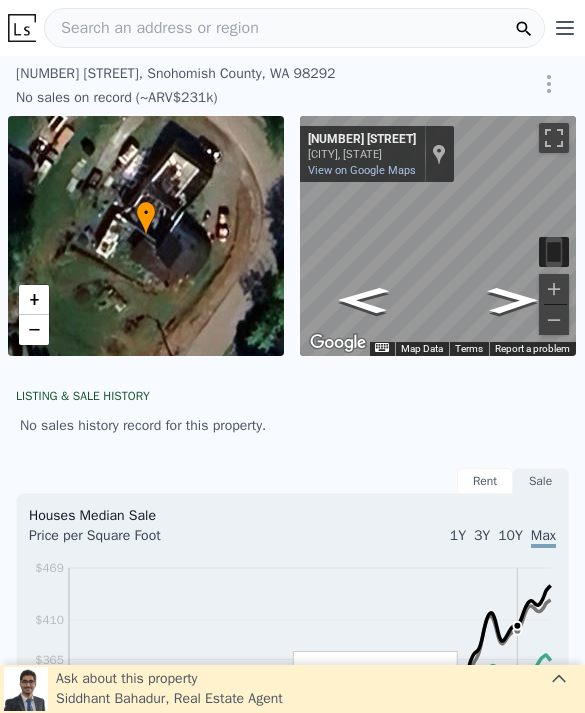 click on "Search an address or region" at bounding box center [152, 28] 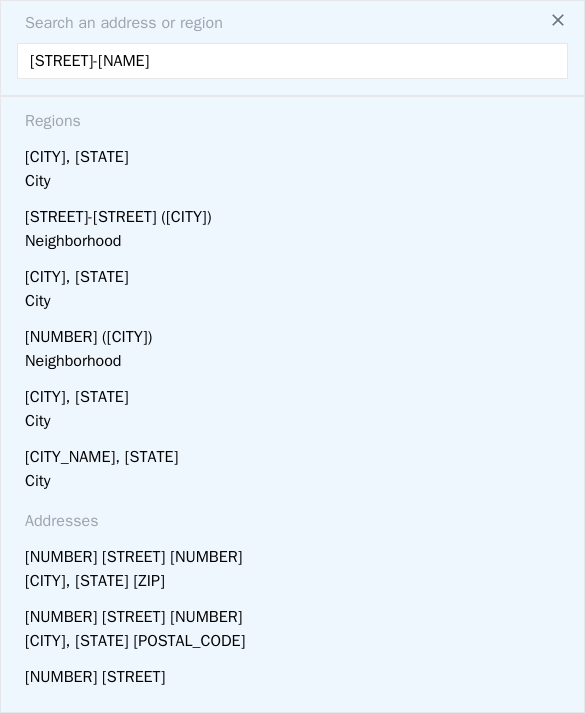 type on "[STREET]-[NAME]" 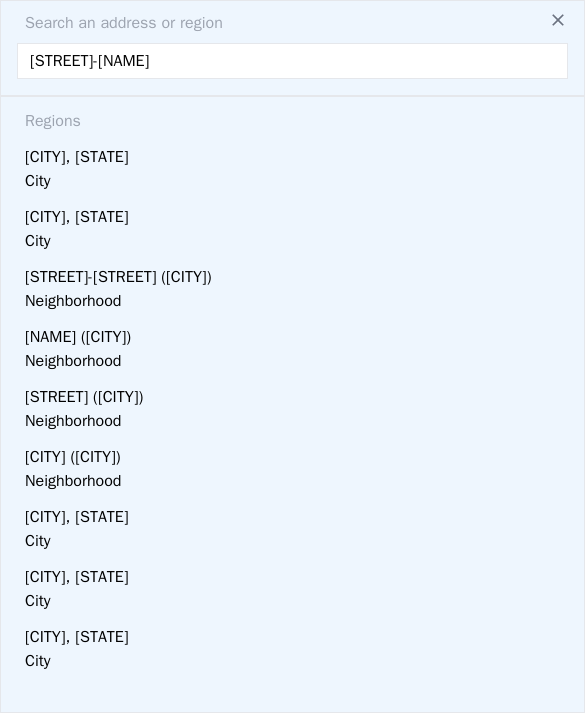 click on "[STREET]-[NAME]" at bounding box center (292, 61) 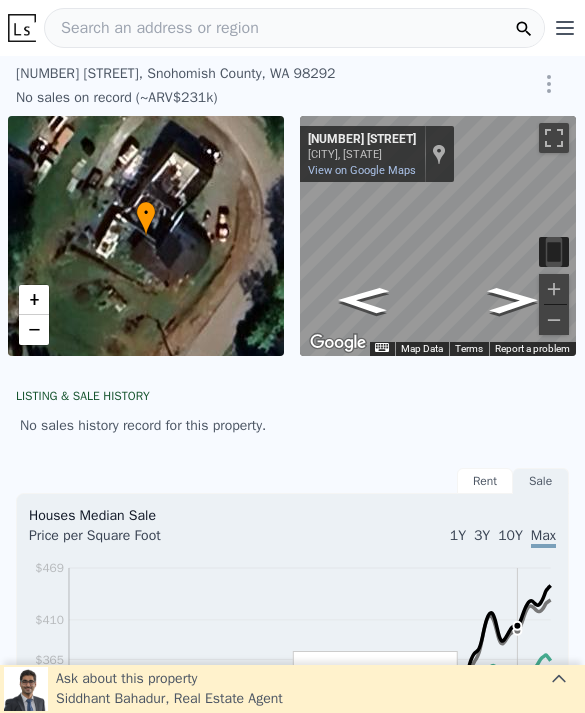 click on "Search an address or region" at bounding box center [294, 28] 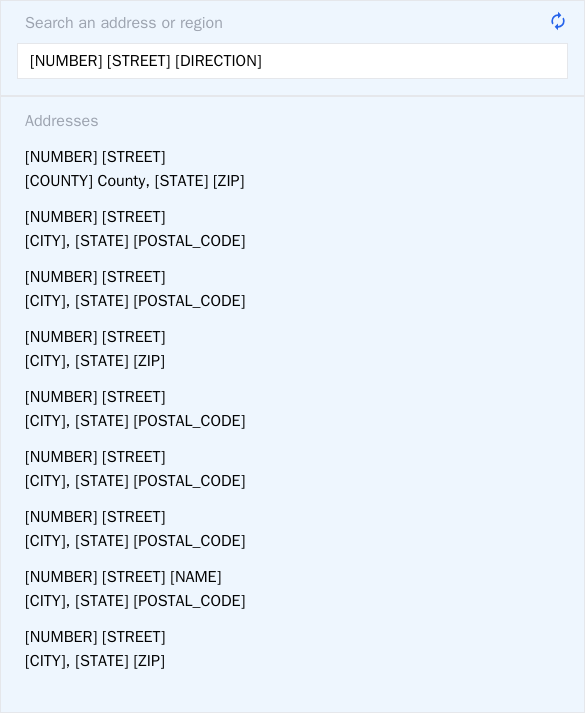type on "[NUMBER] [STREET] [DIRECTION]" 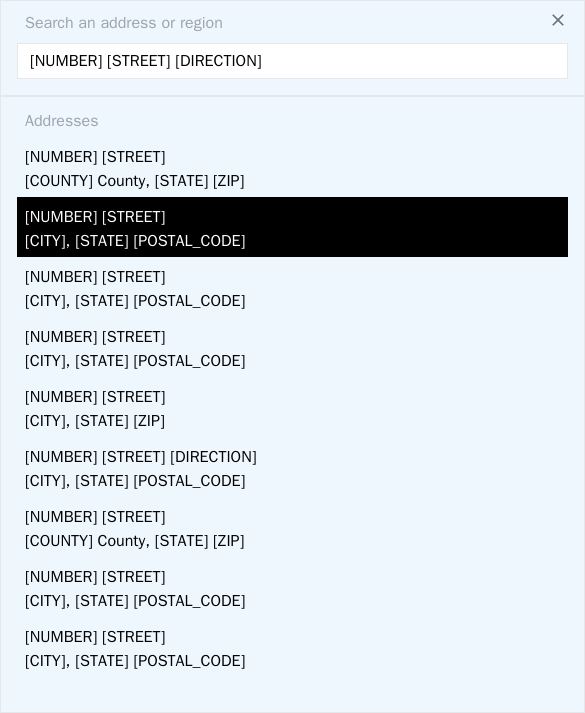 click on "[CITY], [STATE] [POSTAL_CODE]" at bounding box center [296, 243] 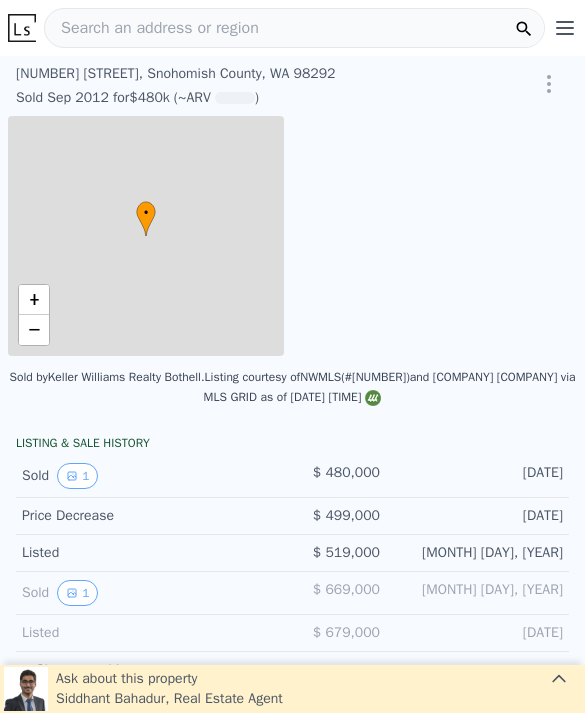 scroll, scrollTop: 0, scrollLeft: 8, axis: horizontal 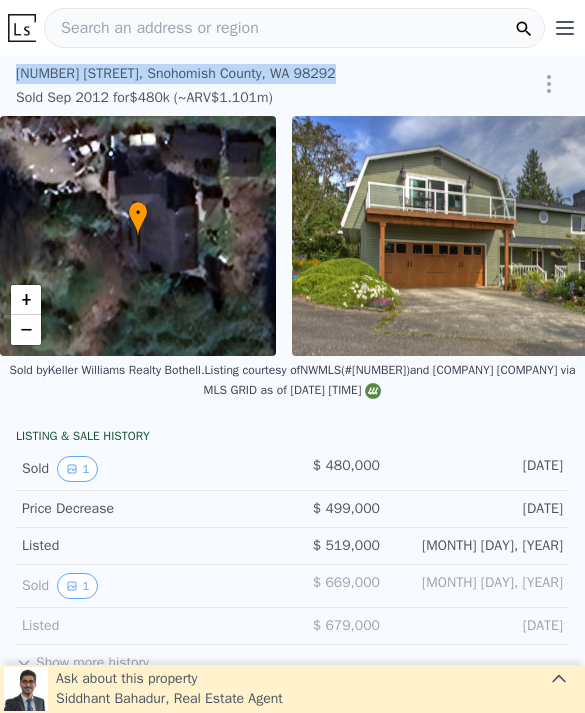 copy on "[NUMBER] [STREET], [CITY] County, [STATE] [POSTAL_CODE]" 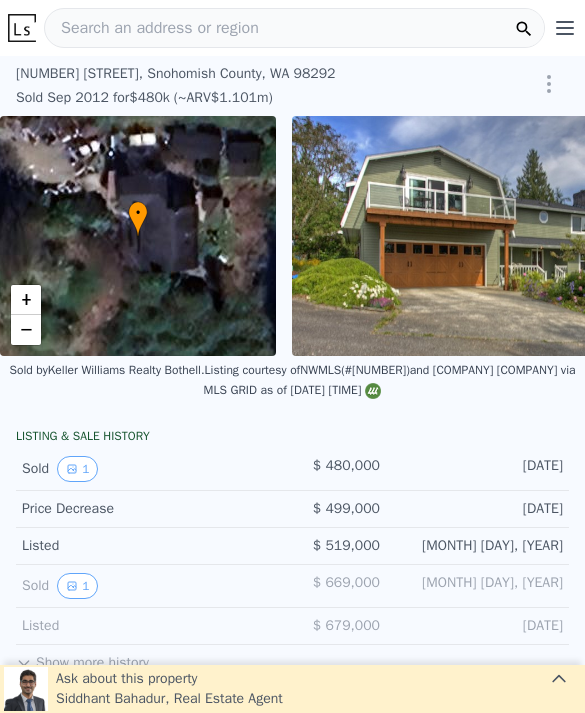 click on "Search an address or region" at bounding box center [294, 28] 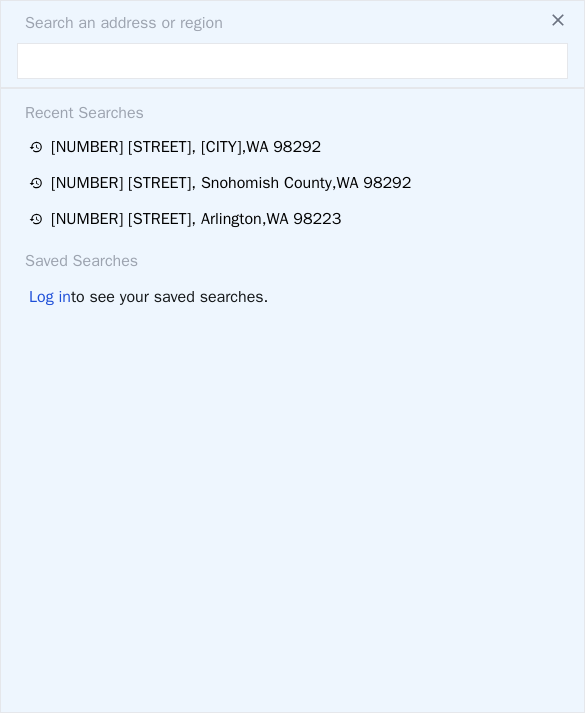 click at bounding box center (292, 61) 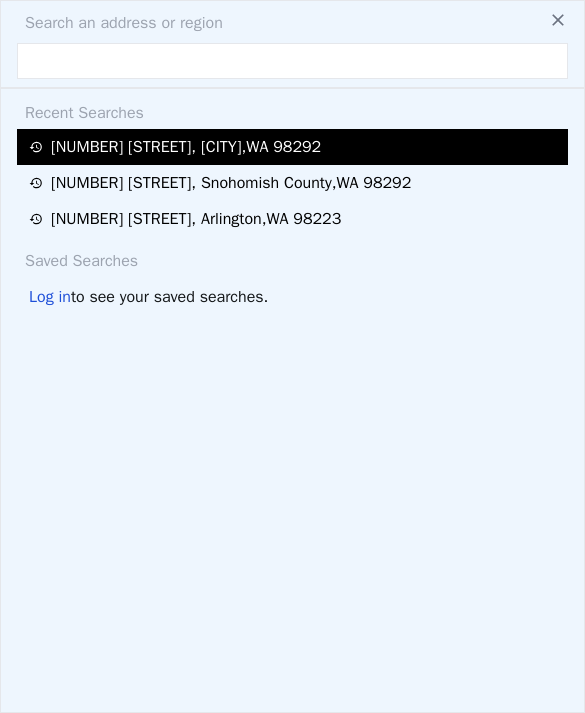 click on "[NUMBER] [STREET] ,   [CITY] ,  [STATE]   [POSTAL_CODE]" at bounding box center (186, 147) 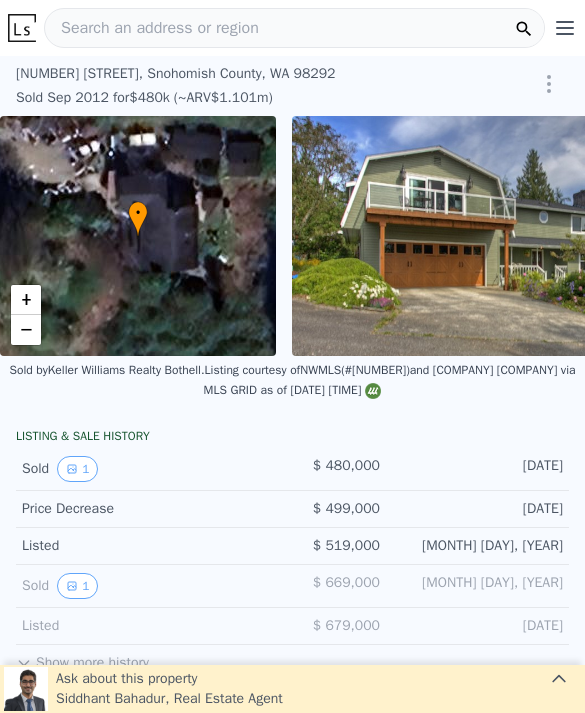 click on "Search an address or region" at bounding box center [152, 28] 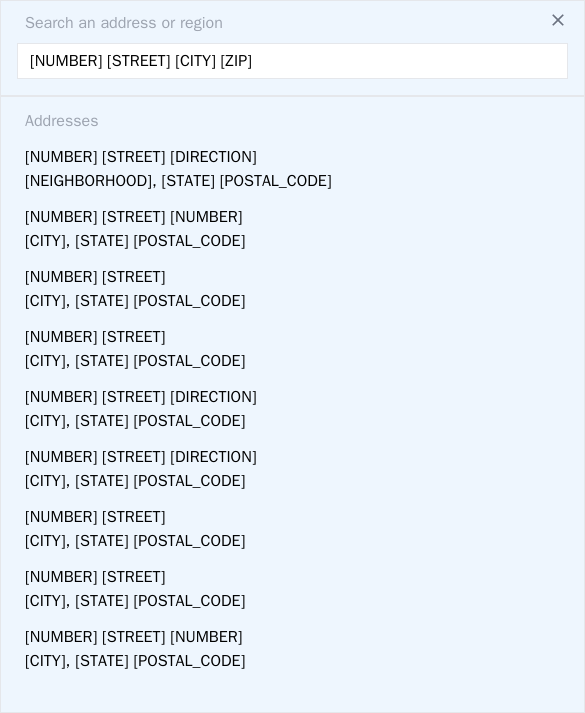 click on "[NUMBER] [STREET] [CITY] [ZIP]" at bounding box center (292, 61) 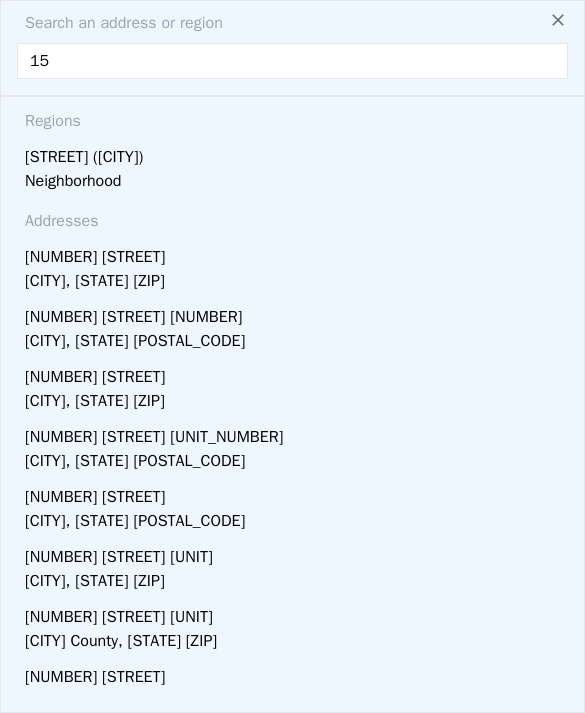 type on "1" 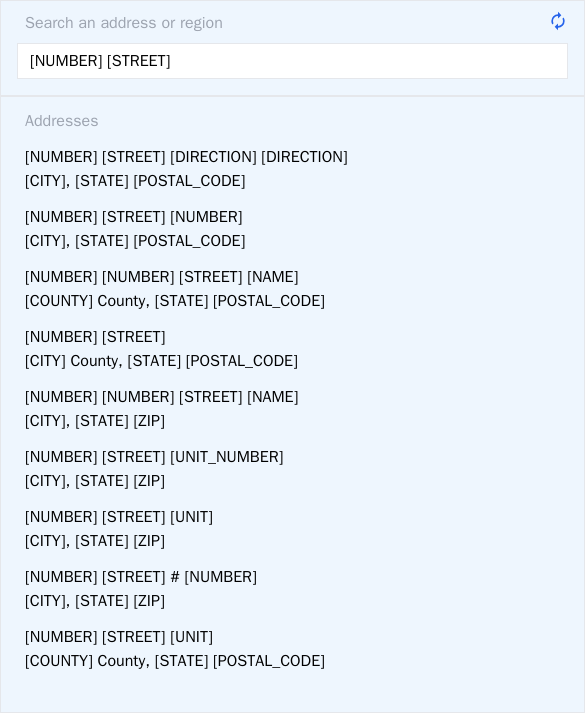 type on "[NUMBER] [STREET]" 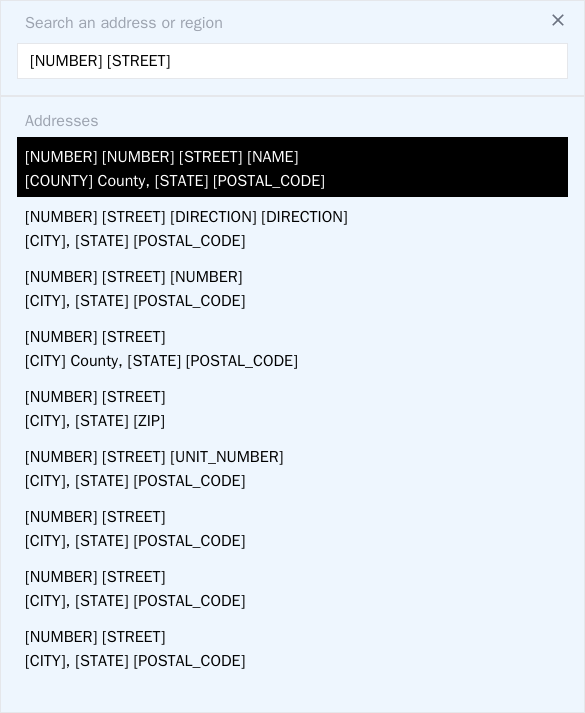 click on "[COUNTY] County, [STATE] [POSTAL_CODE]" at bounding box center [296, 183] 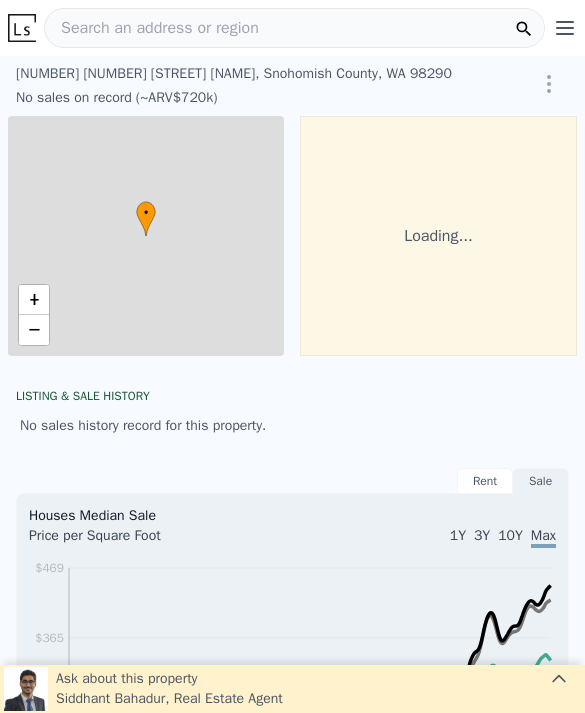 type on "$ 720,000" 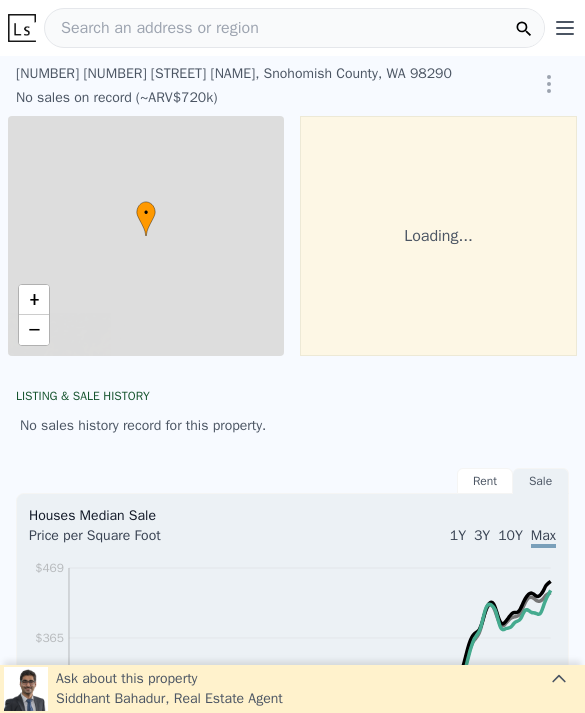 type on "$ 30,001" 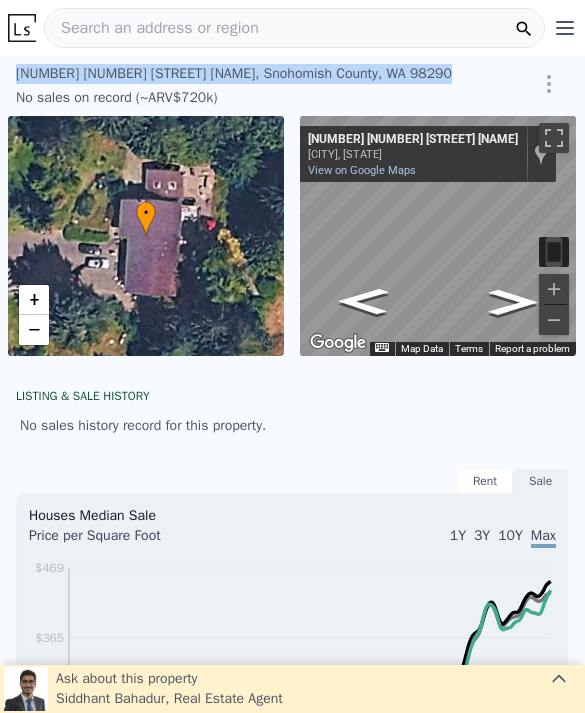 copy on "[NUMBER] [STREET] ,   [COUNTY] ,   [STATE]   [POSTAL_CODE]" 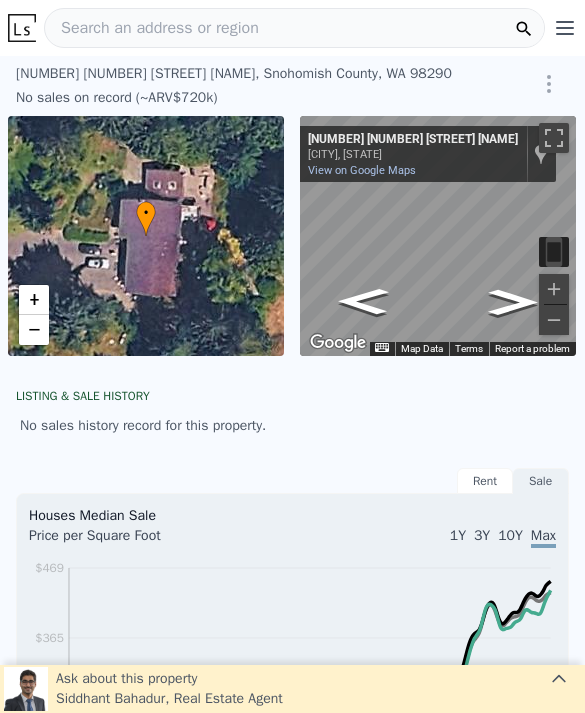 click on "Search an address or region" at bounding box center (152, 28) 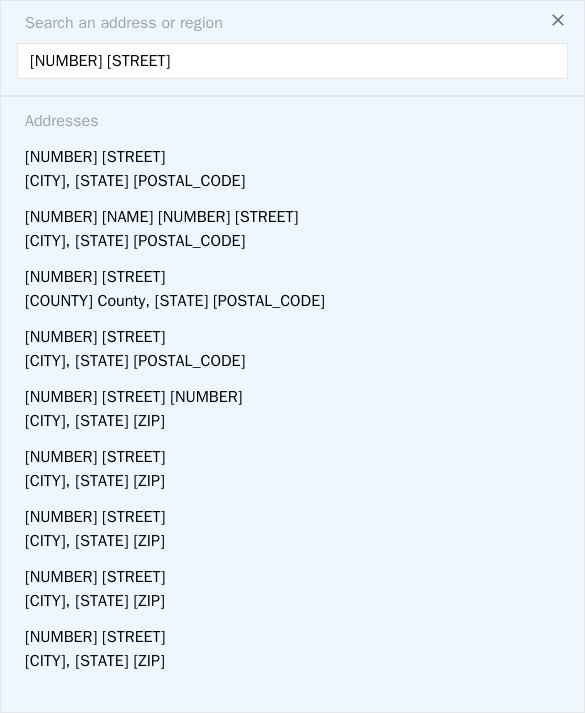 type on "[NUMBER] [STREET]" 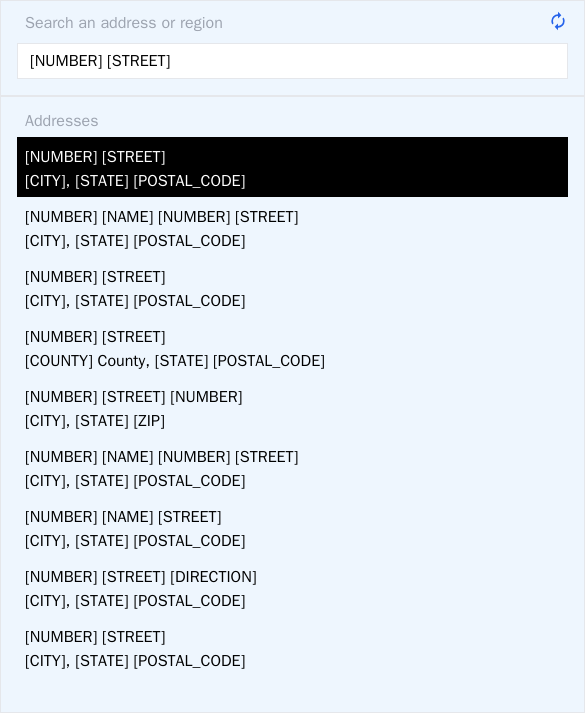 click on "[NUMBER] [STREET]" at bounding box center [296, 153] 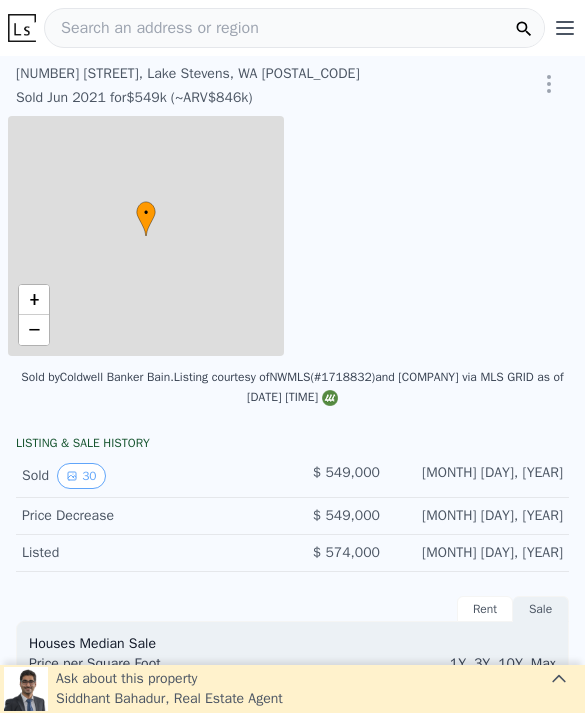 type on "$ 846,000" 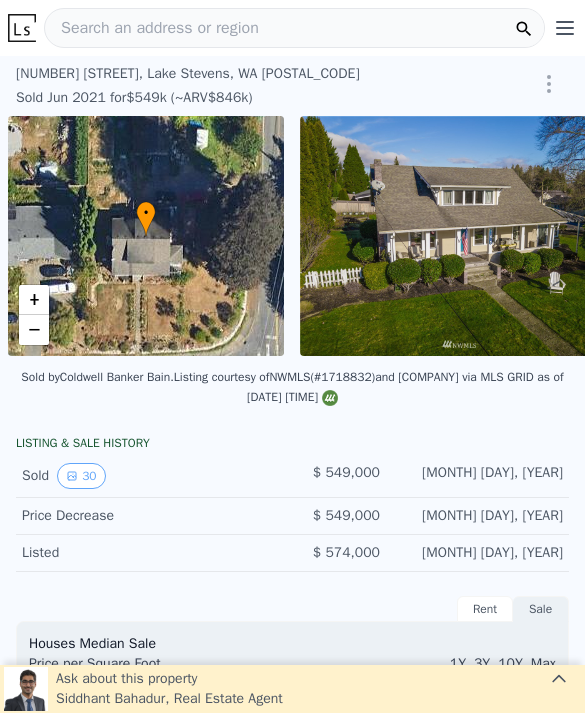 scroll, scrollTop: 0, scrollLeft: 8, axis: horizontal 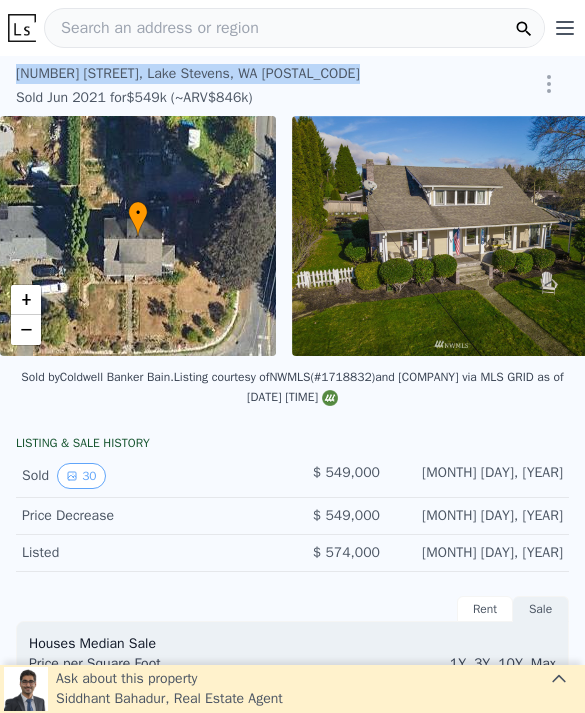 copy on "[NUMBER] [STREET] ,   [CITY] ,   [STATE]   [POSTAL_CODE]" 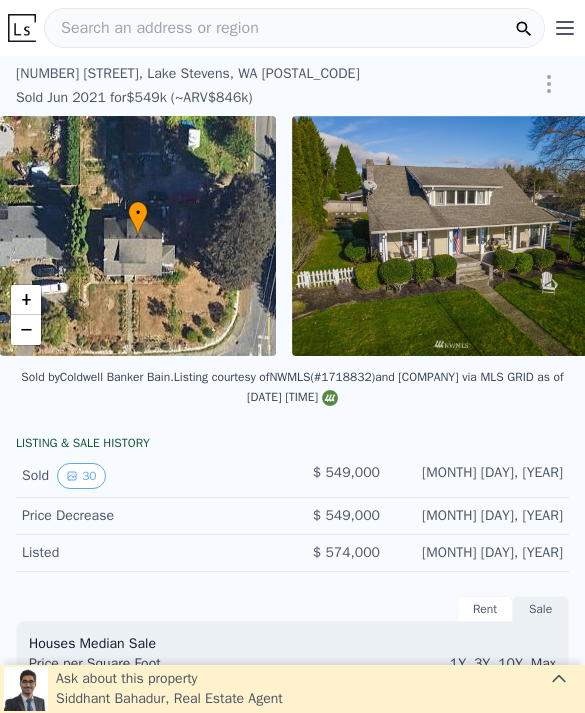 click on "Search an address or region" at bounding box center (294, 28) 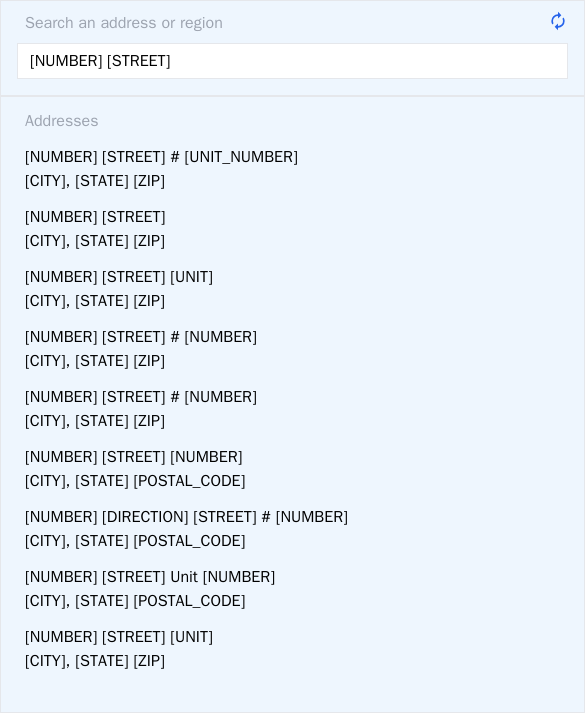 type on "[NUMBER] [STREET]" 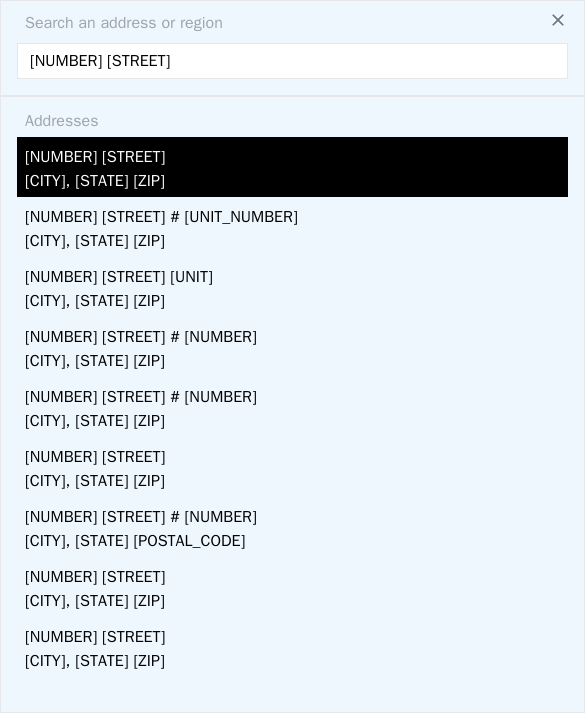 click on "[CITY], [STATE] [ZIP]" at bounding box center (296, 183) 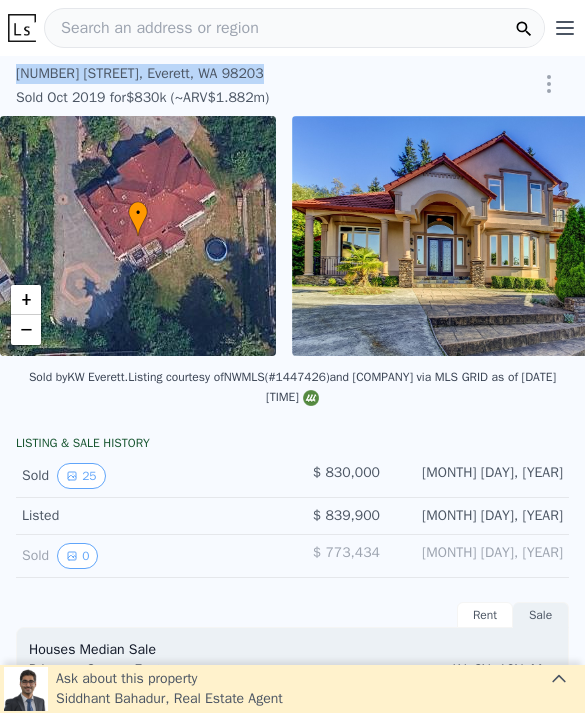 copy on "[NUMBER] [STREET] ,   [CITY] ,   [STATE]   [POSTAL_CODE]" 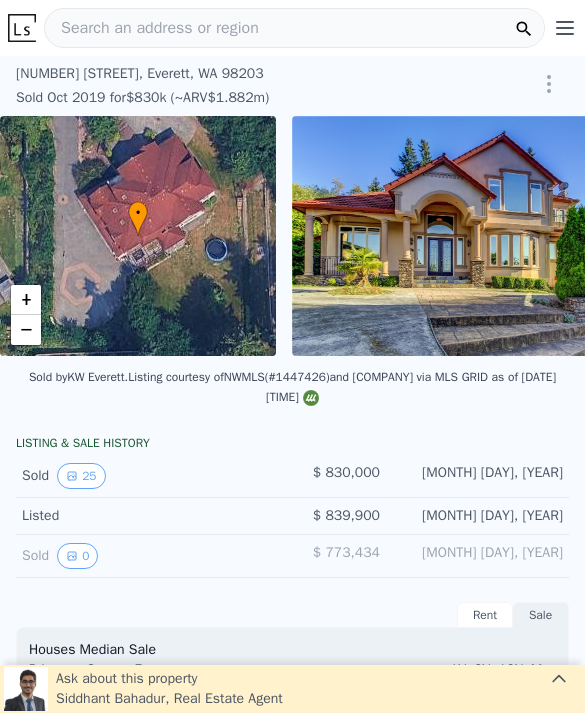 click on "Search an address or region" at bounding box center (294, 28) 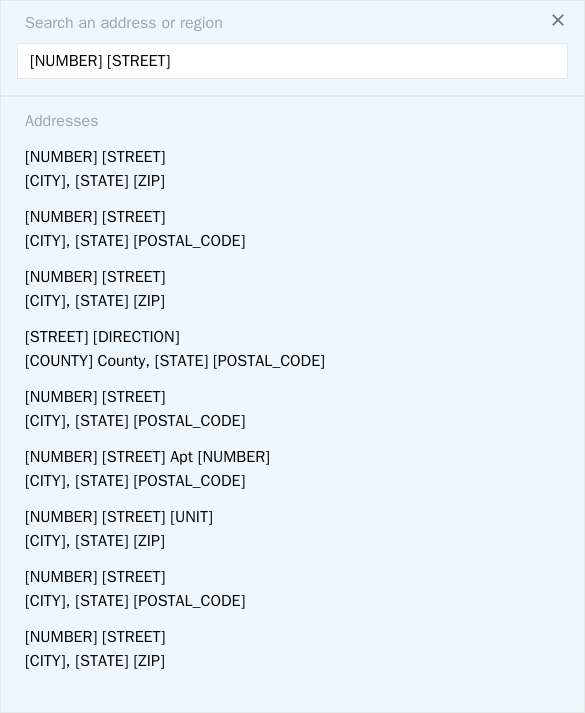 type on "[NUMBER] [STREET]" 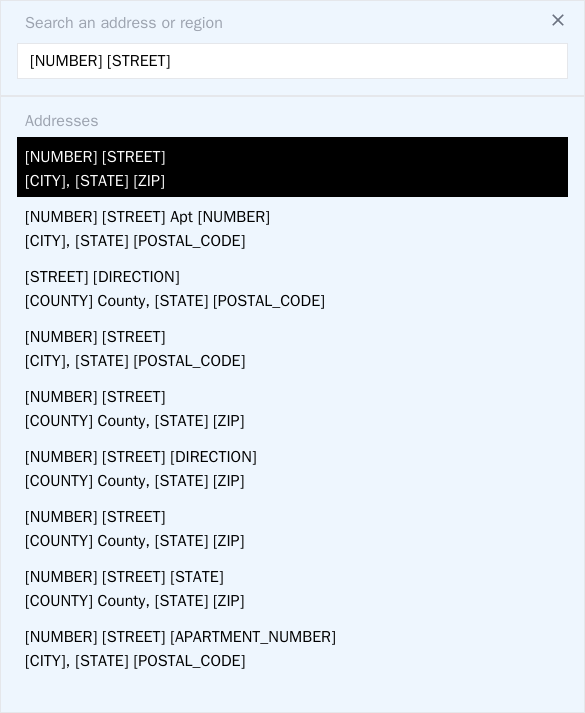 click on "[NUMBER] [STREET]" at bounding box center [296, 153] 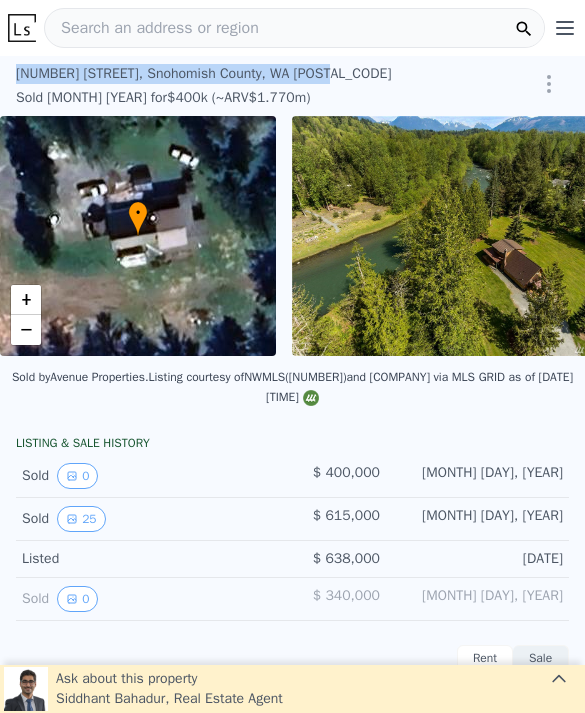 copy on "[NUMBER] [STREET] , [COUNTY] County , [STATE] [ZIP]" 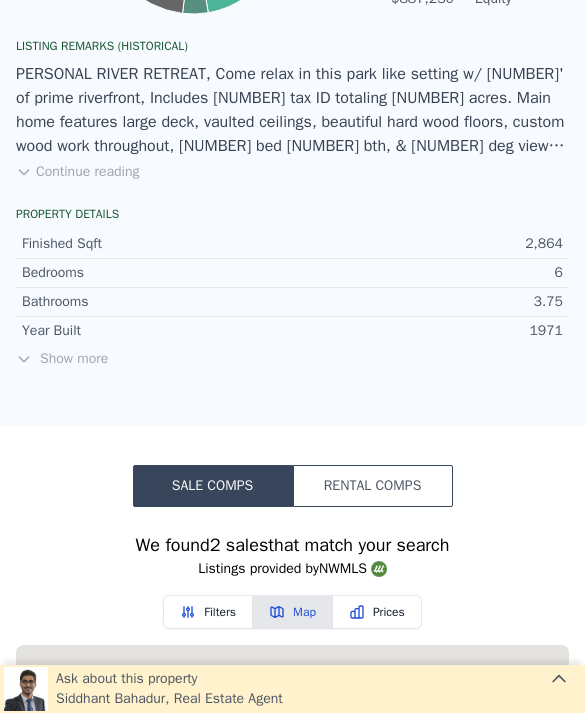 scroll, scrollTop: 1399, scrollLeft: 0, axis: vertical 